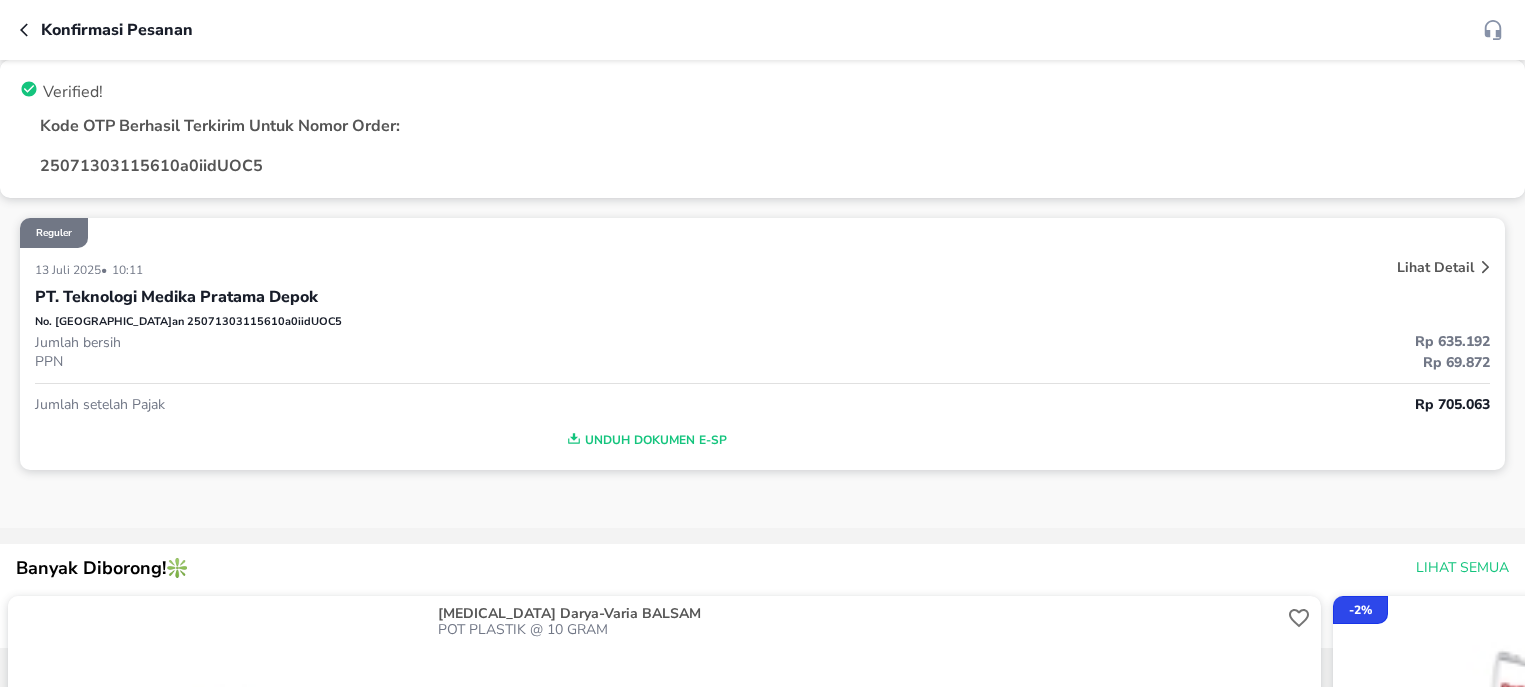 scroll, scrollTop: 0, scrollLeft: 0, axis: both 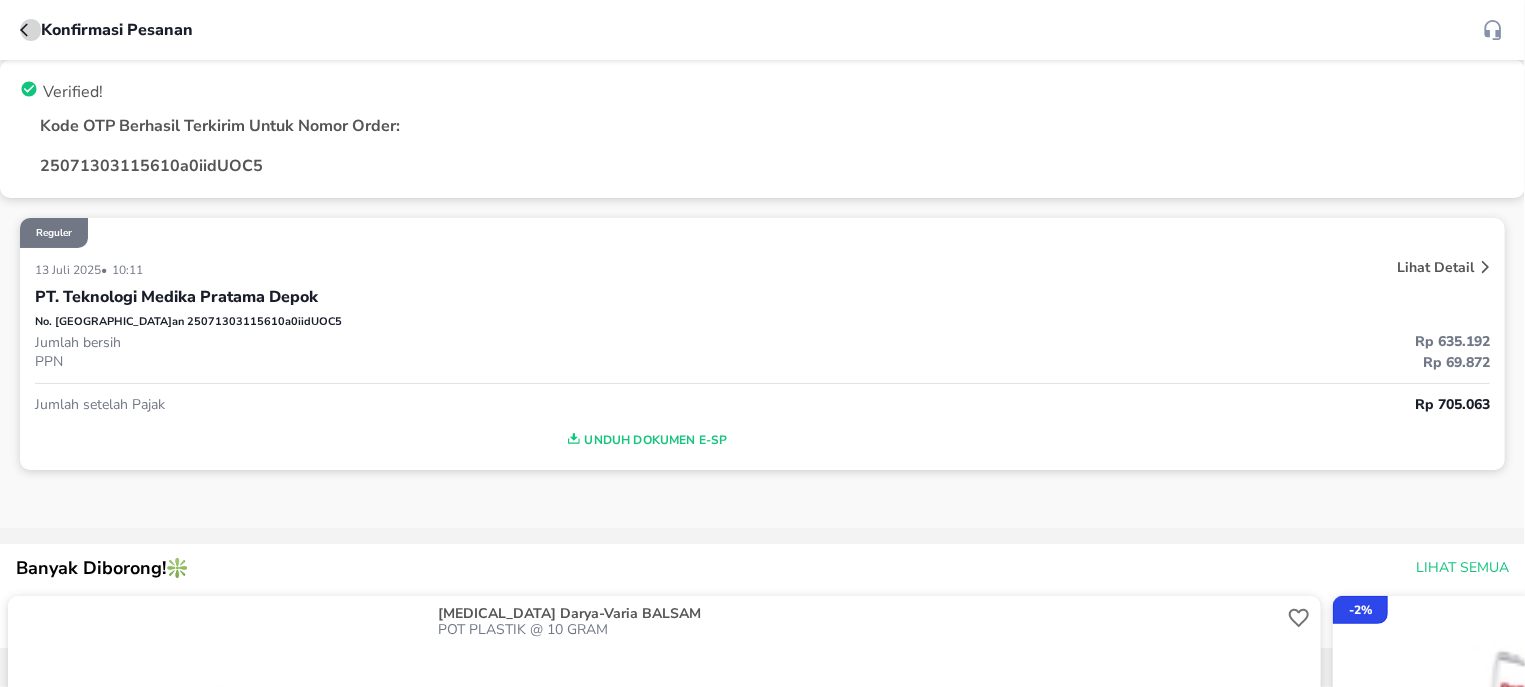 click 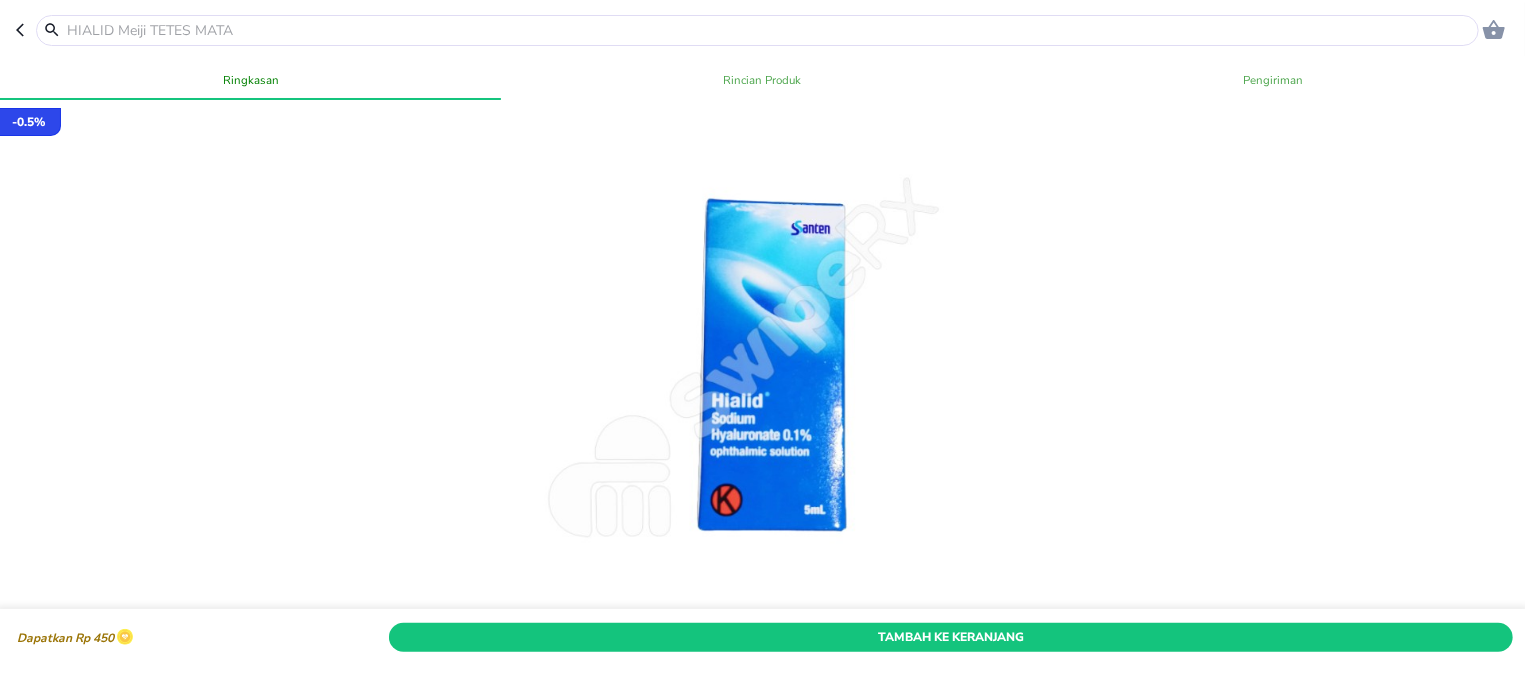click at bounding box center (769, 30) 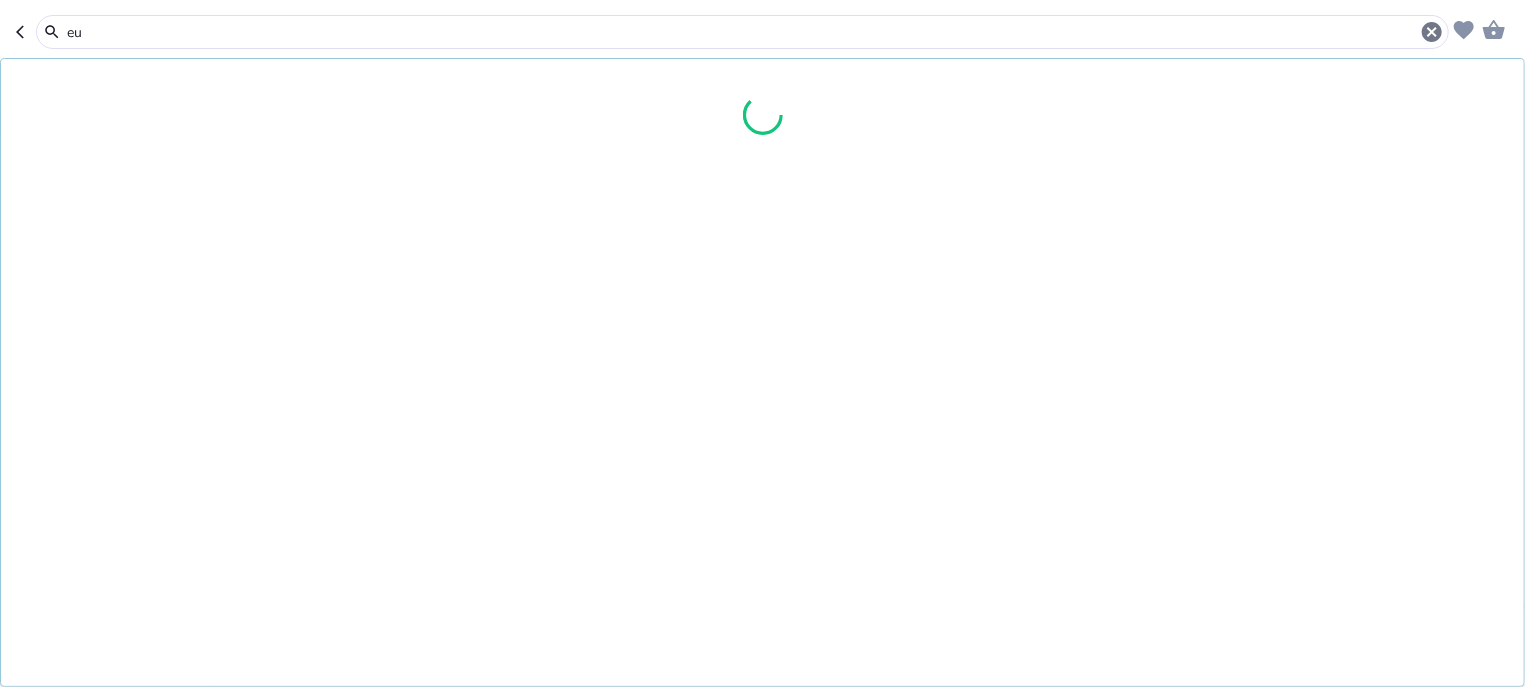 type on "e" 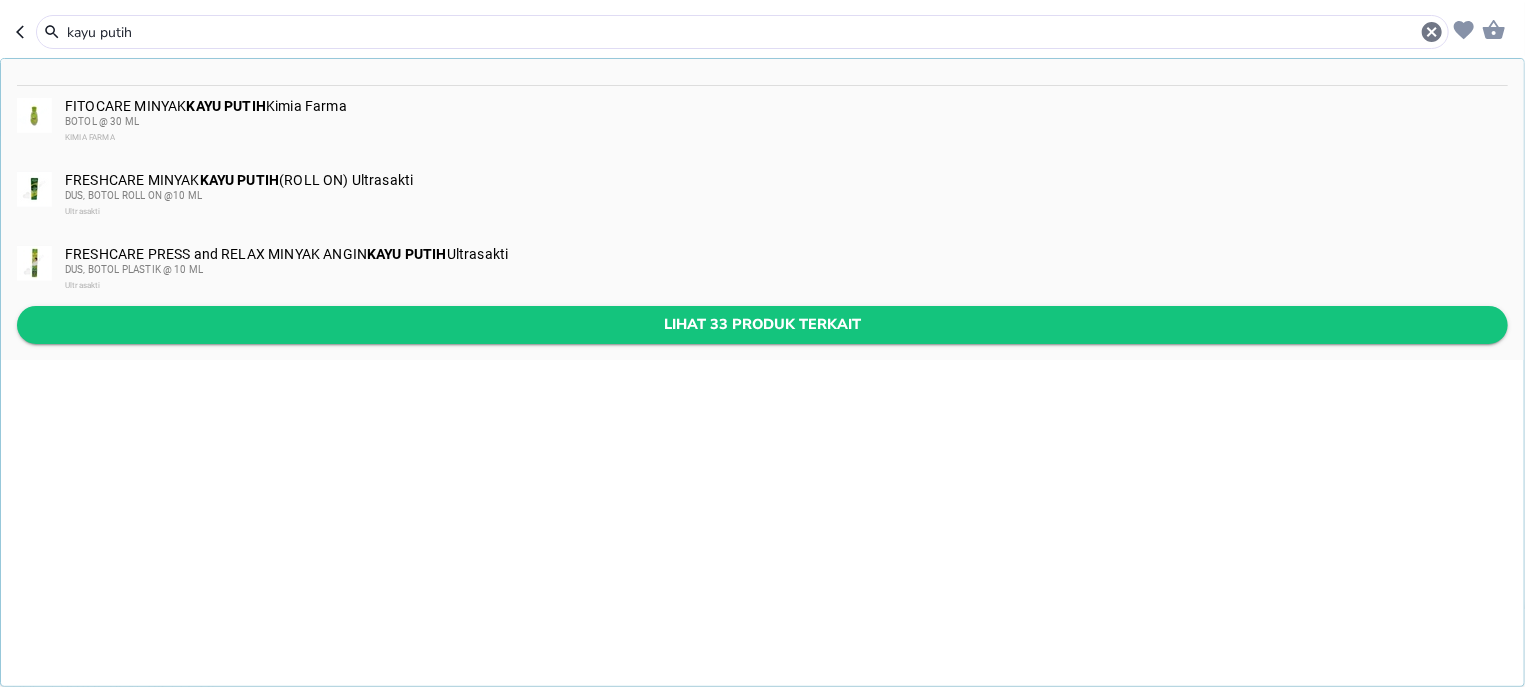 type on "kayu putih" 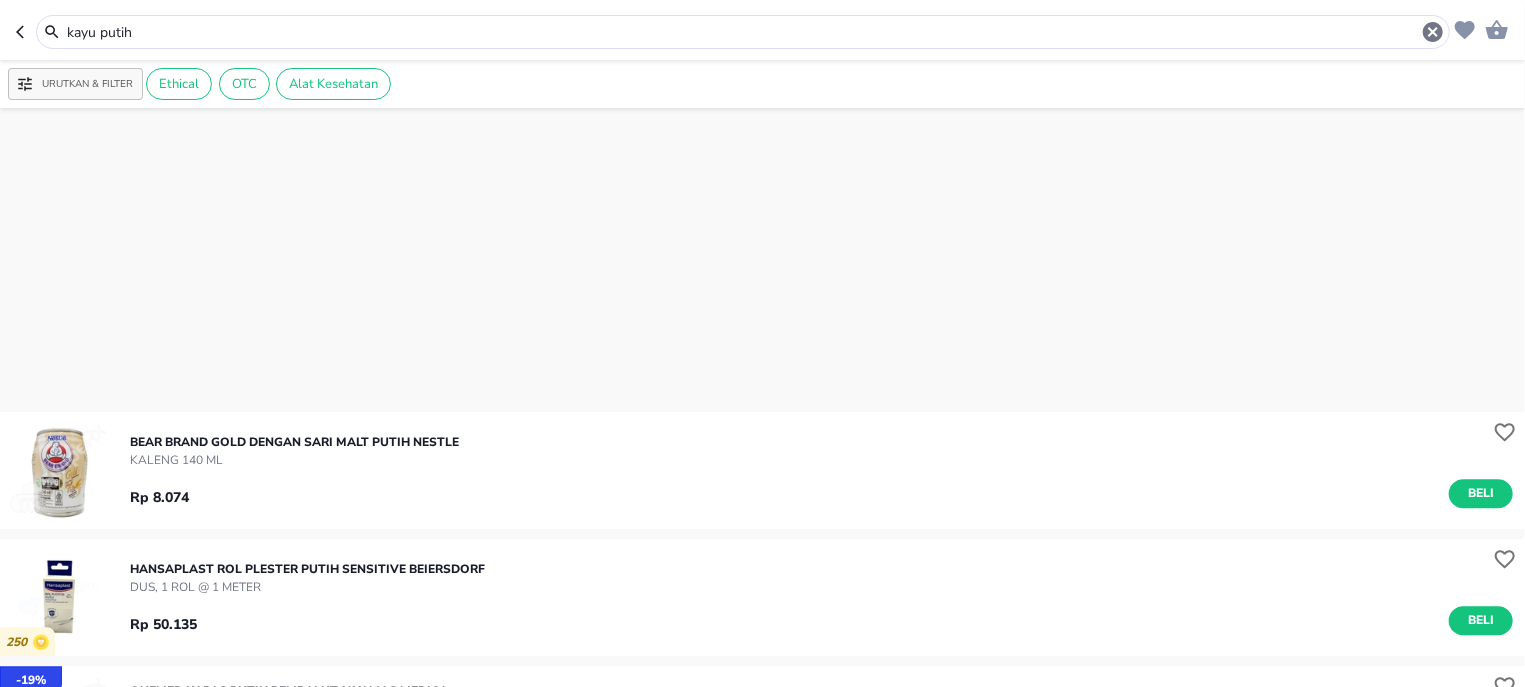 scroll, scrollTop: 3295, scrollLeft: 0, axis: vertical 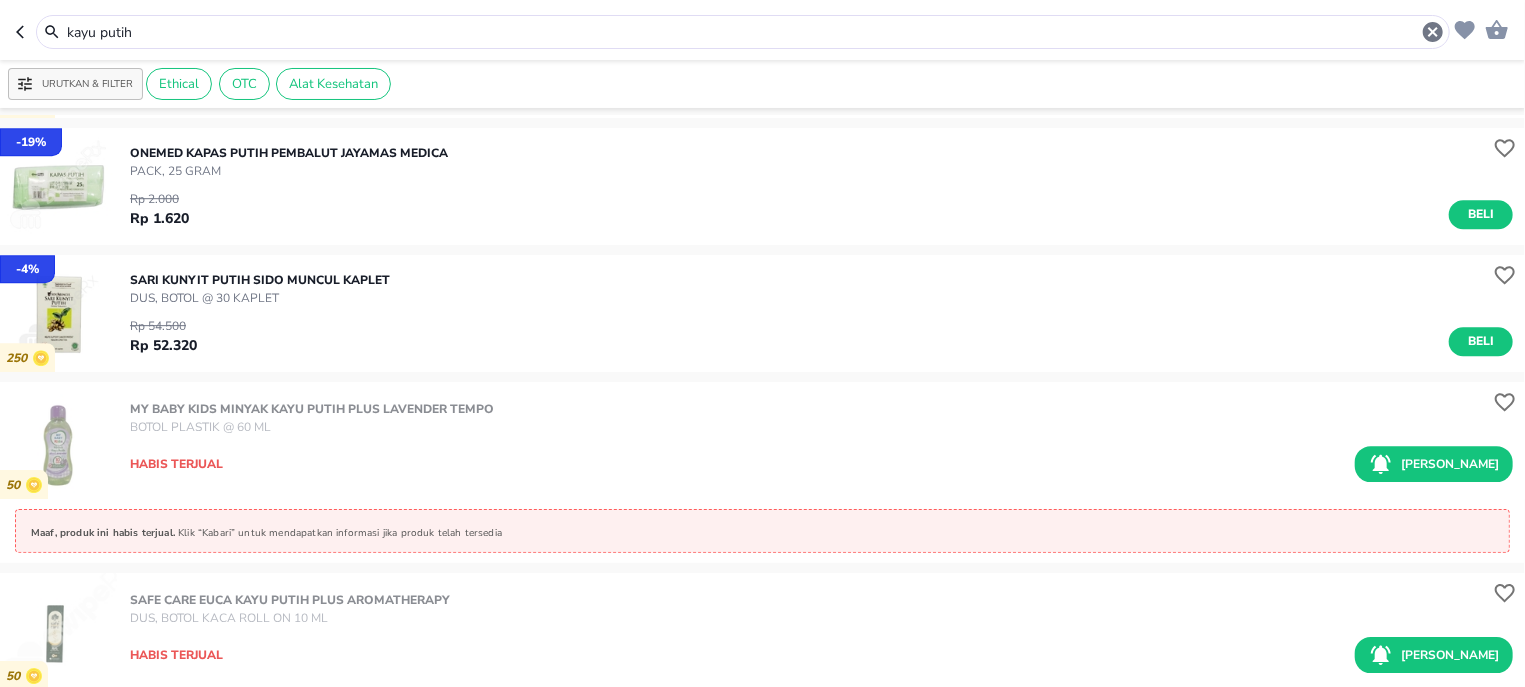 click on "kayu putih" at bounding box center [743, 32] 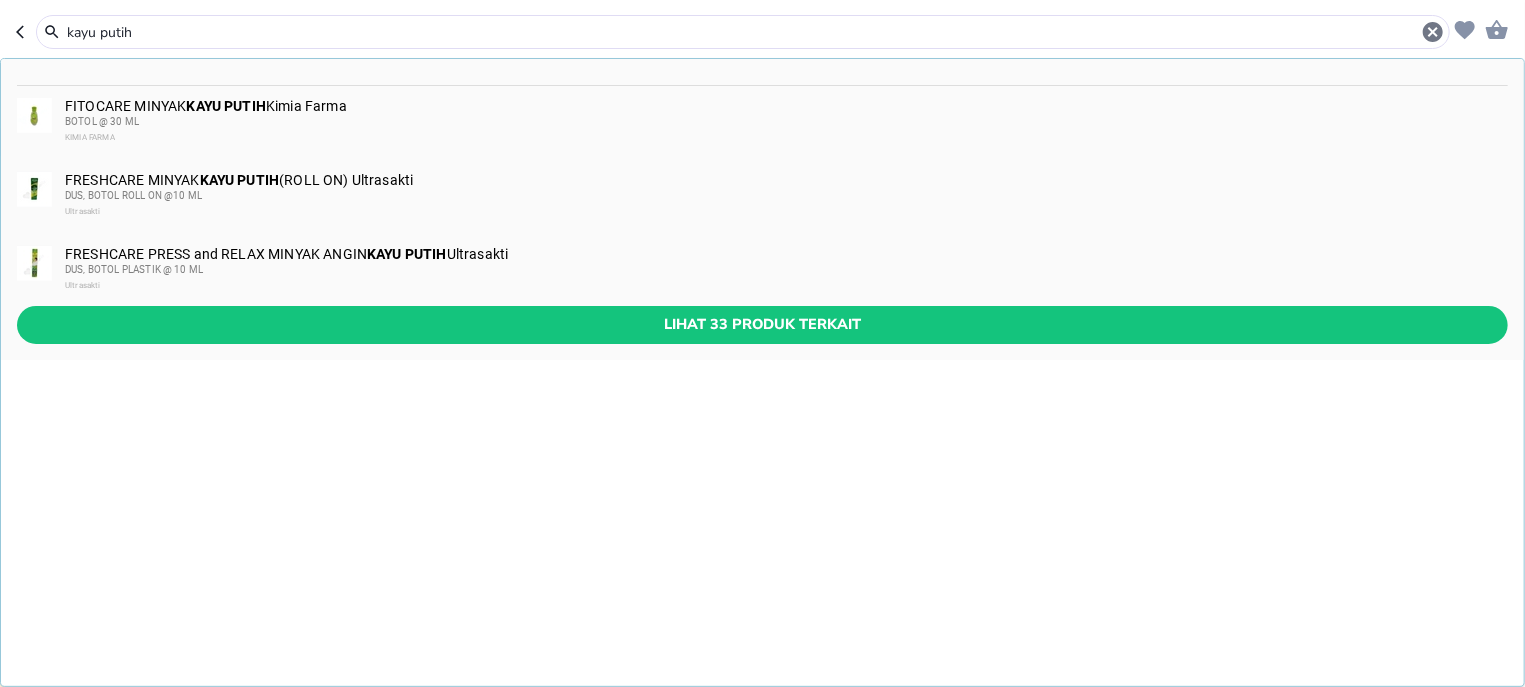 click on "kayu putih" at bounding box center (743, 32) 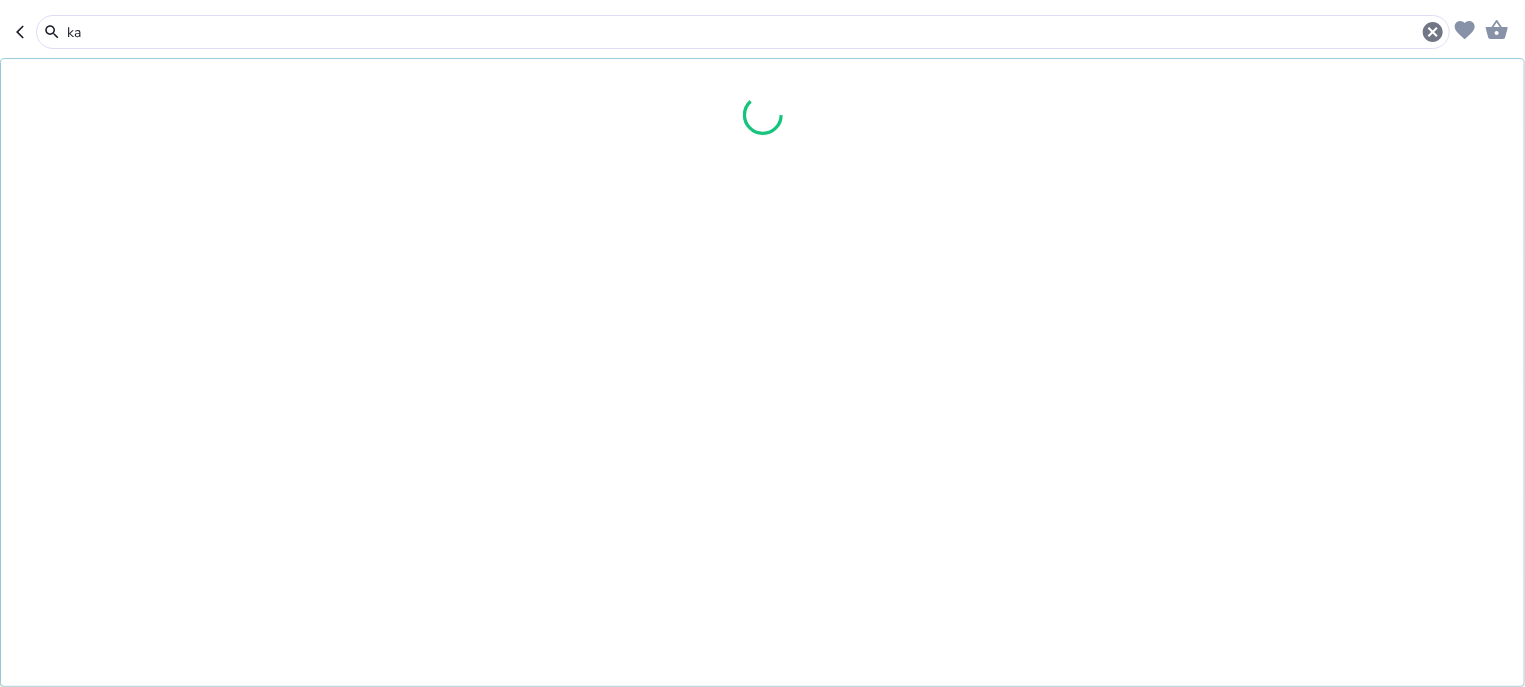 type on "k" 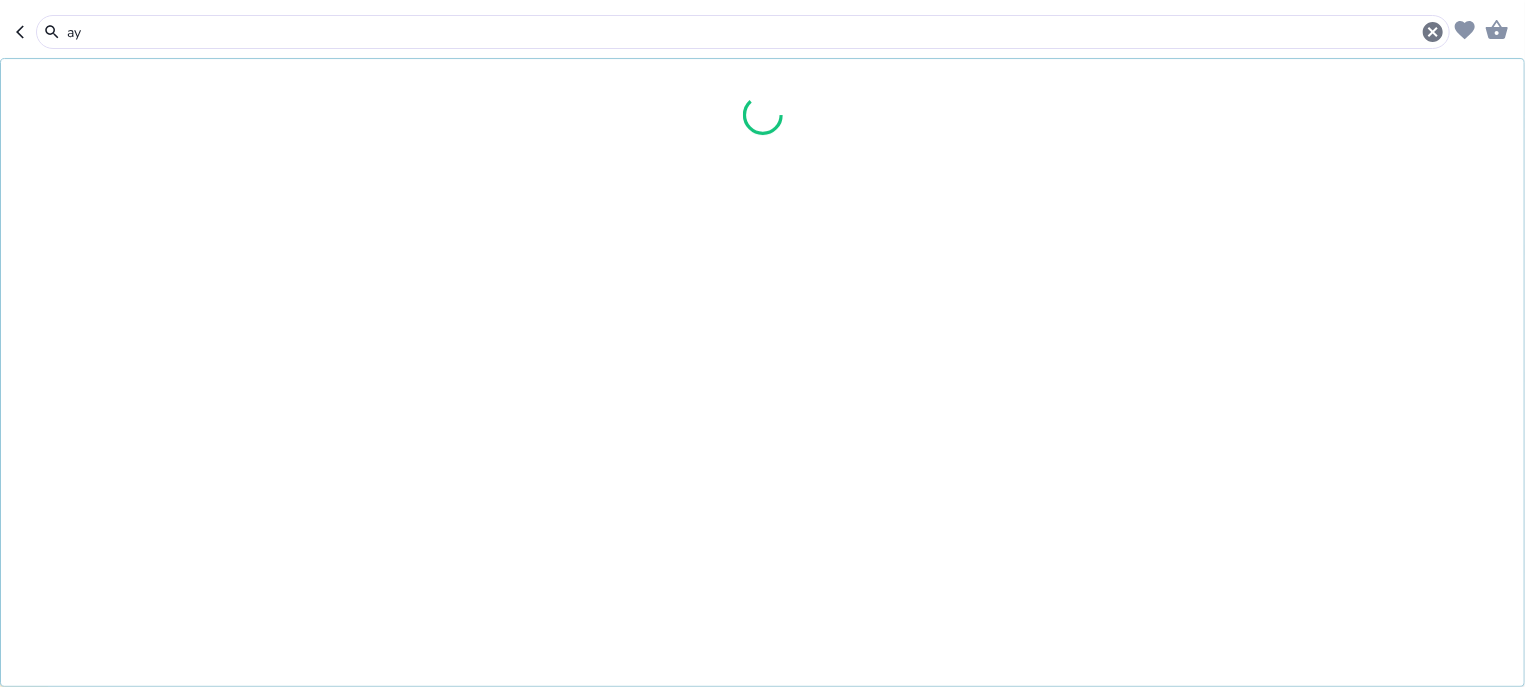 type on "a" 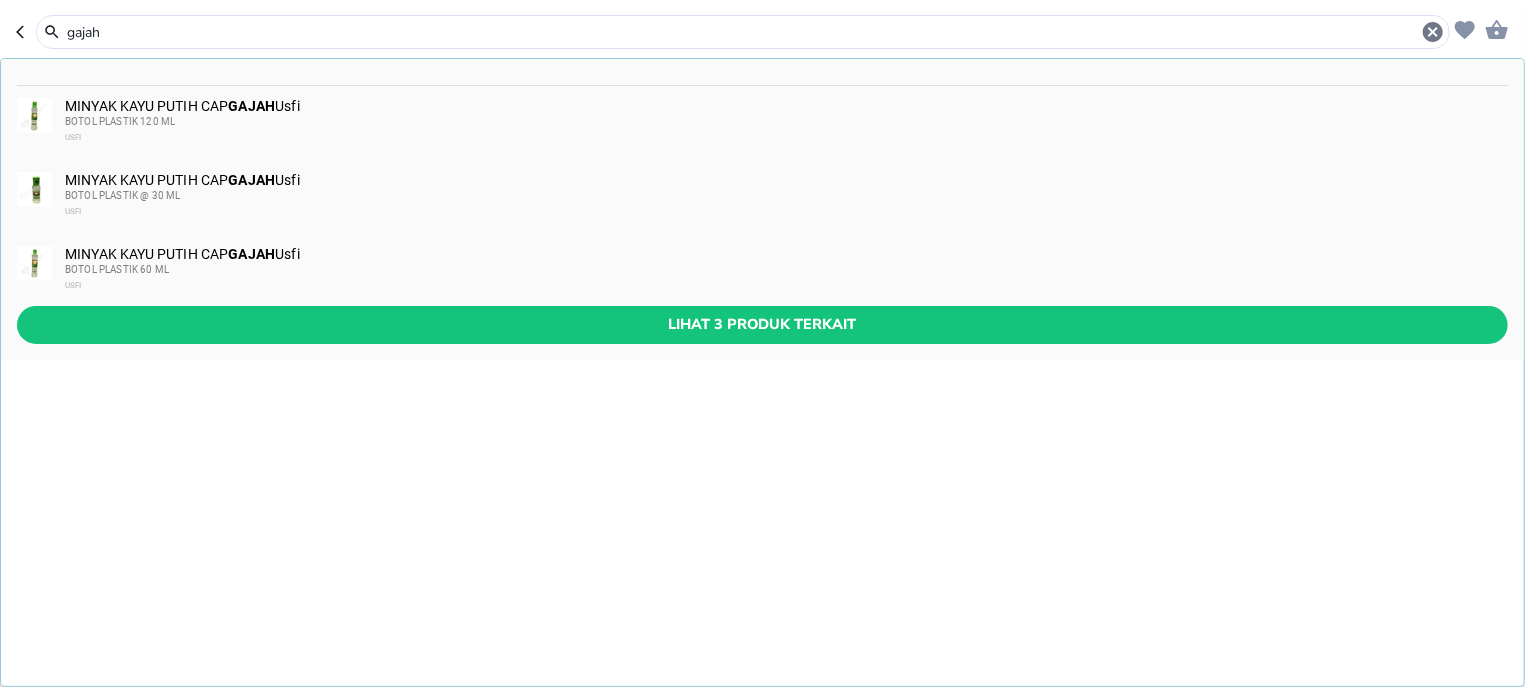 type on "gajah" 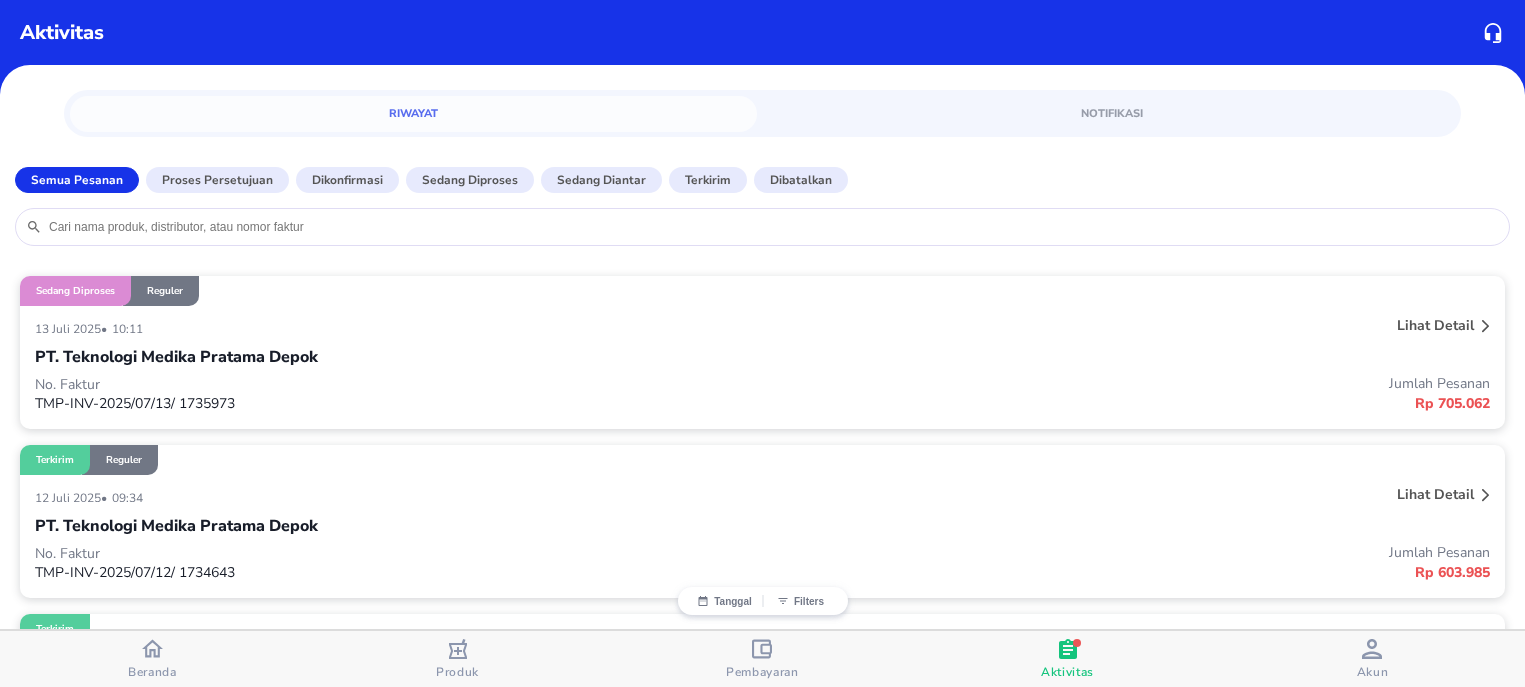 scroll, scrollTop: 0, scrollLeft: 0, axis: both 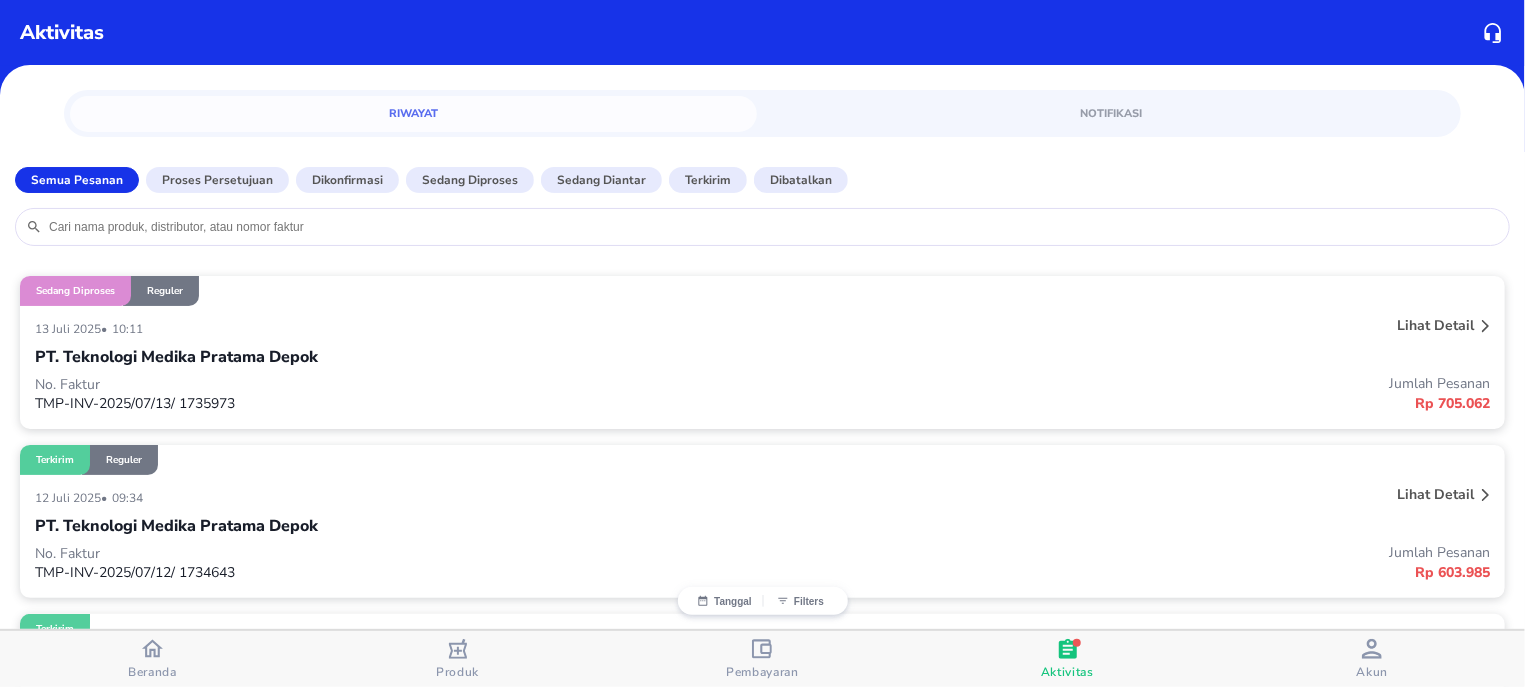click at bounding box center (773, 227) 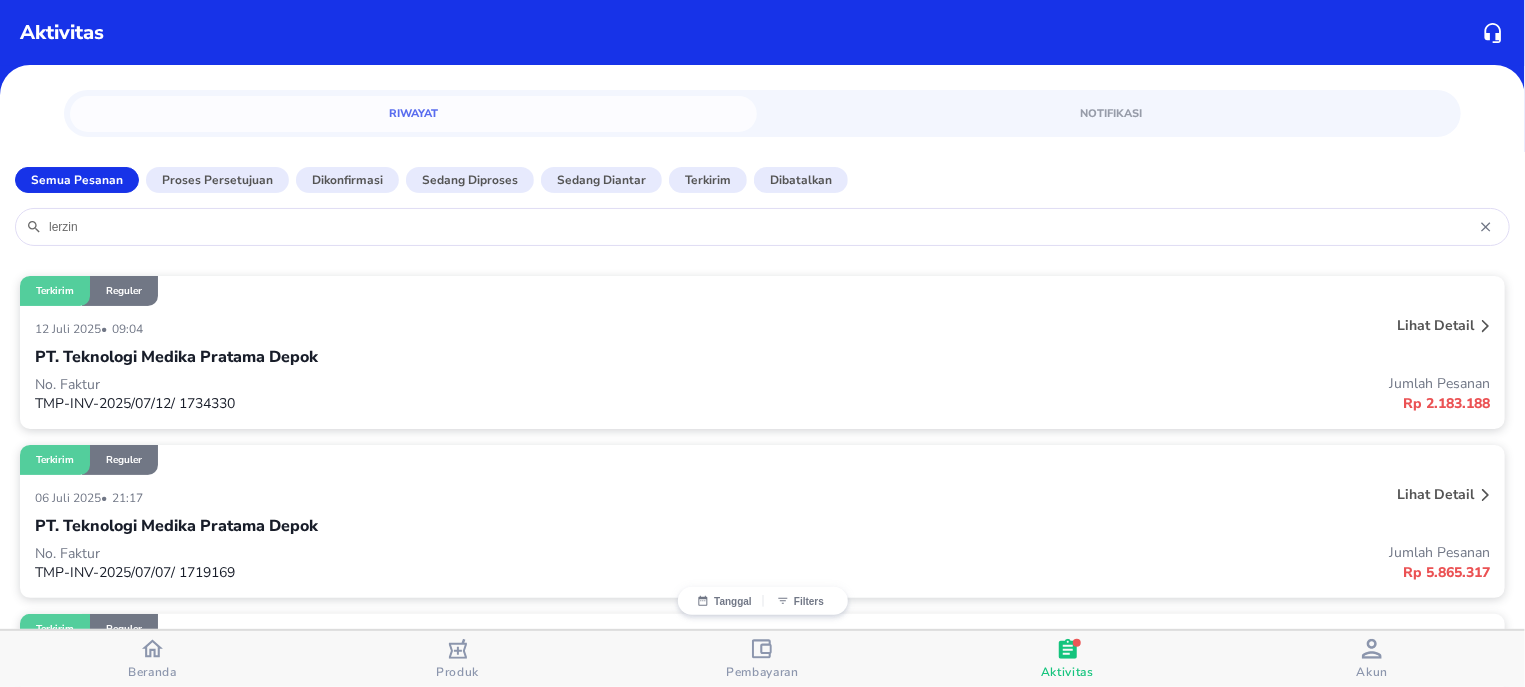 type on "lerzin" 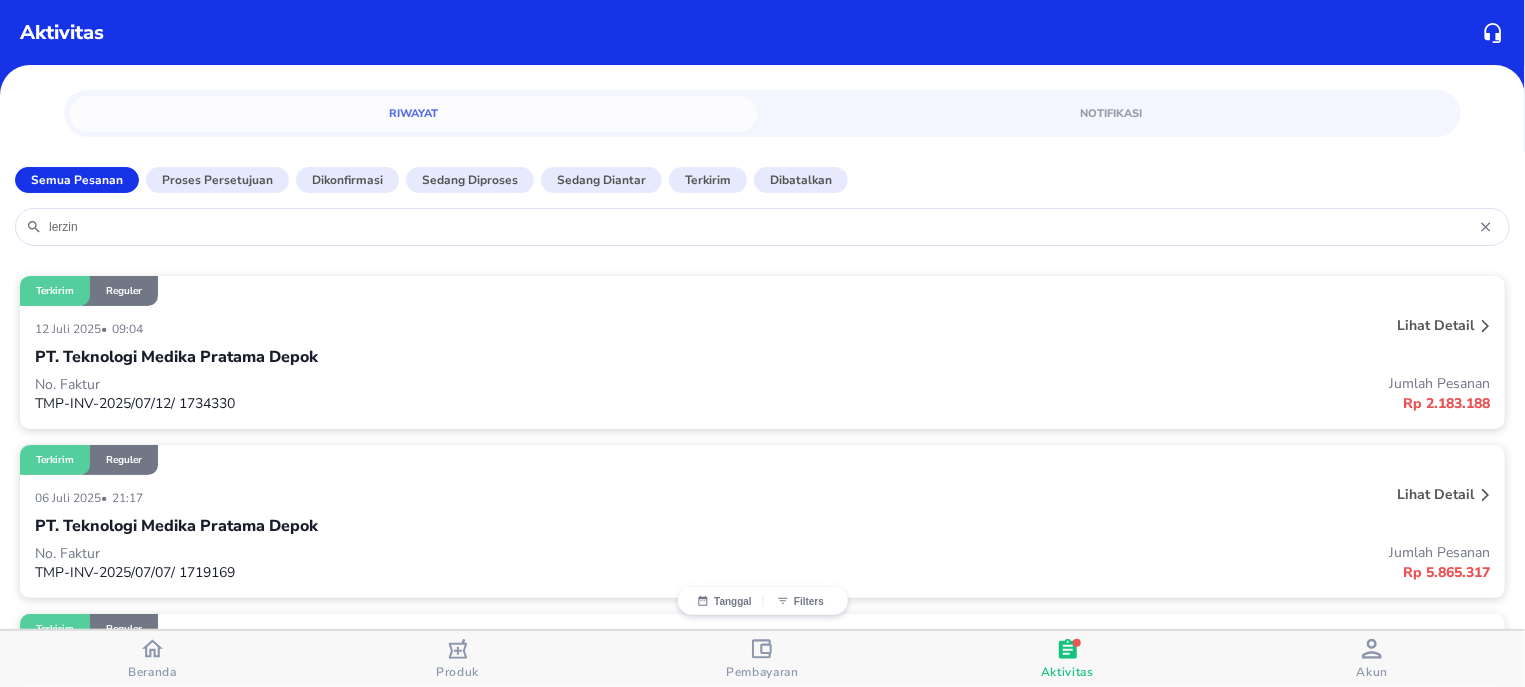 click on "No. Faktur" at bounding box center [399, 384] 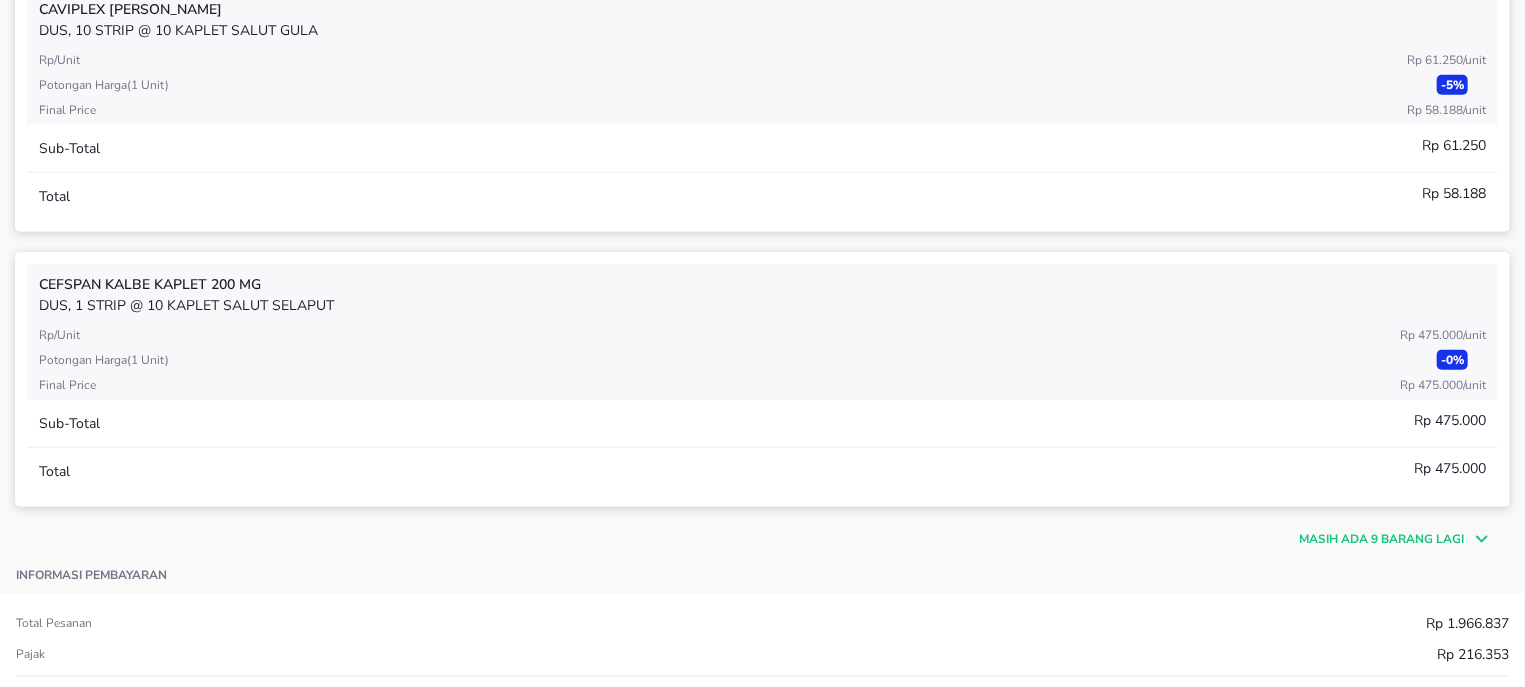 scroll, scrollTop: 637, scrollLeft: 0, axis: vertical 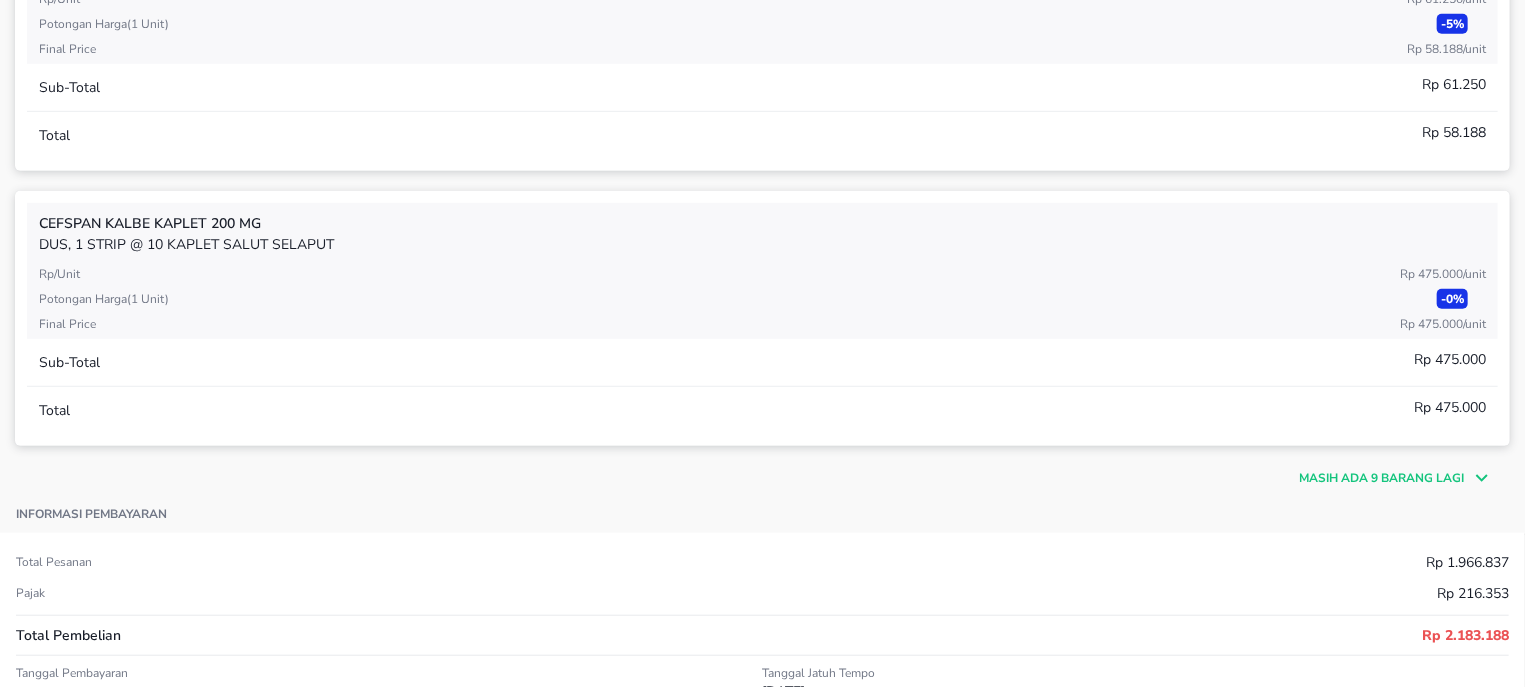 click on "Masih ada 9 barang lagi" at bounding box center [1381, 478] 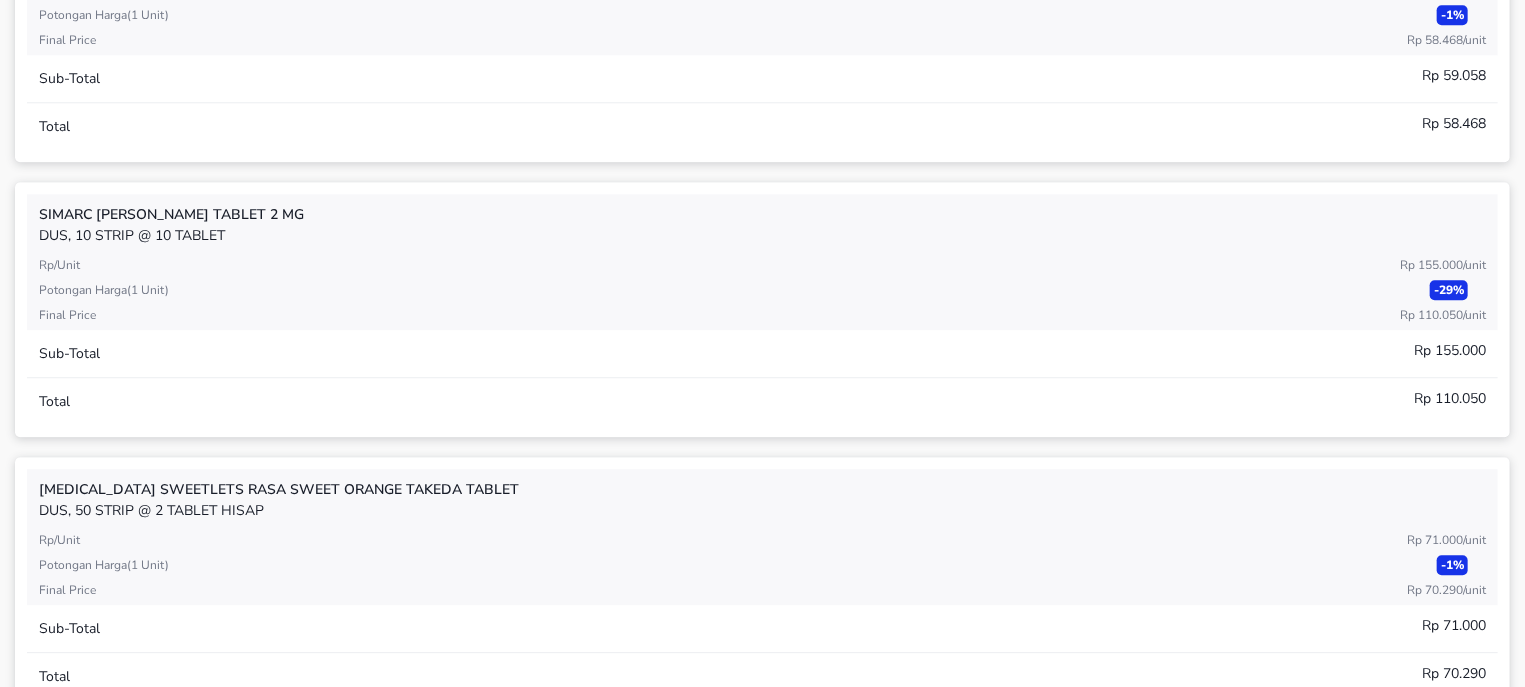 scroll, scrollTop: 2546, scrollLeft: 0, axis: vertical 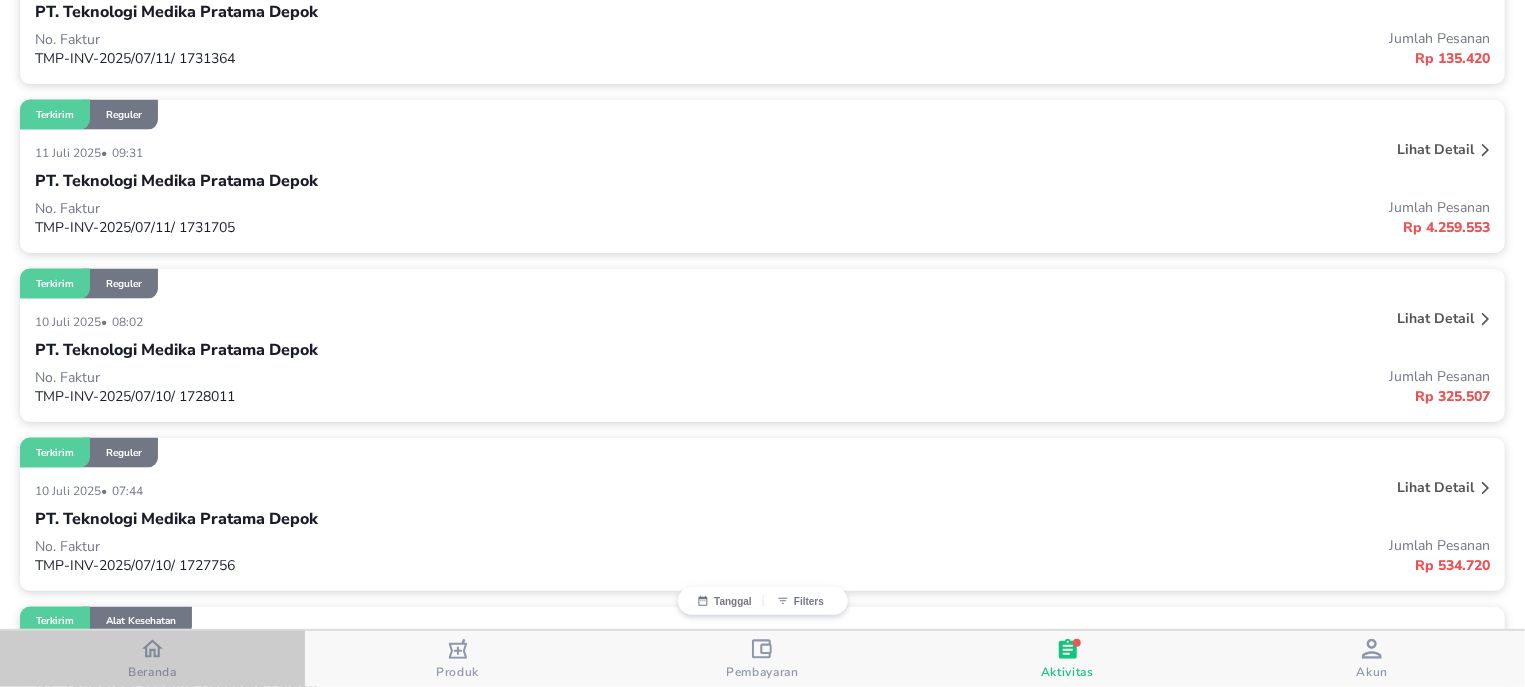 click at bounding box center [152, 651] 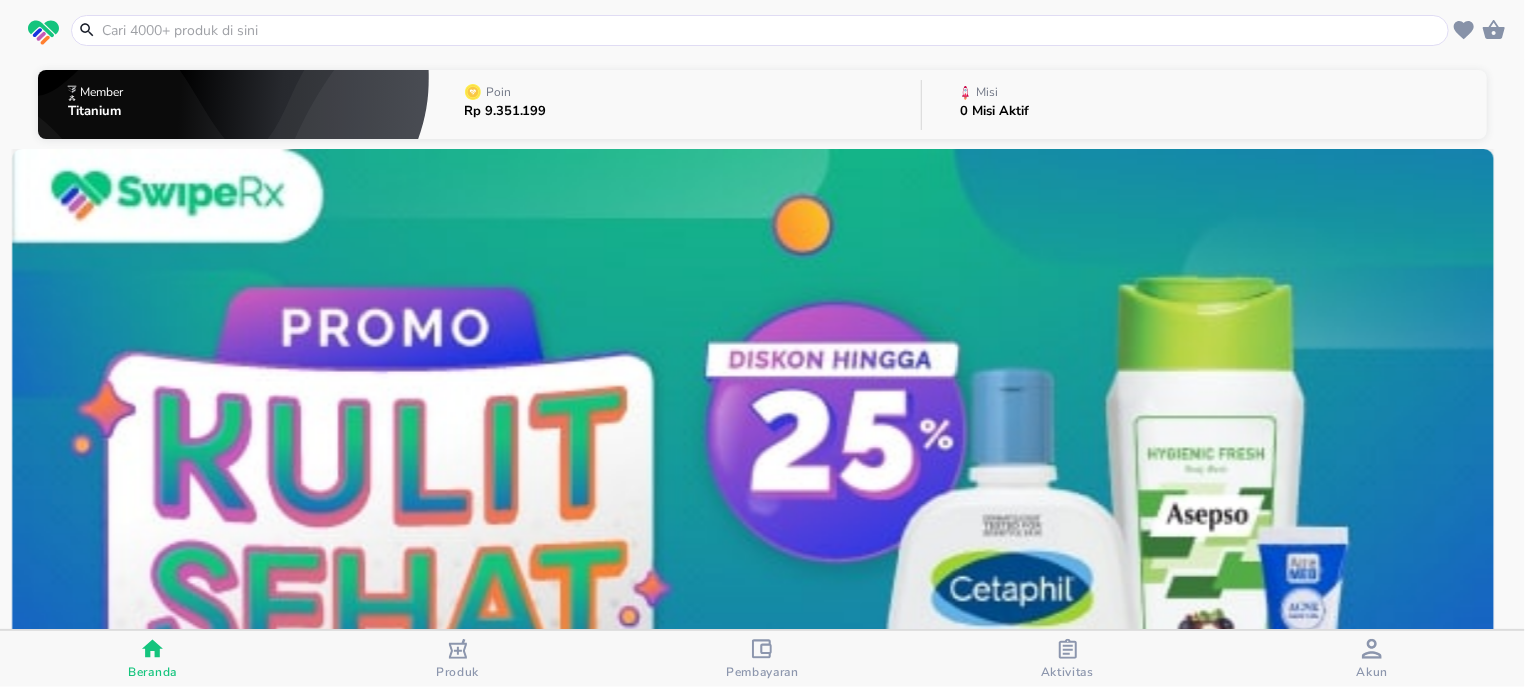 click at bounding box center [772, 30] 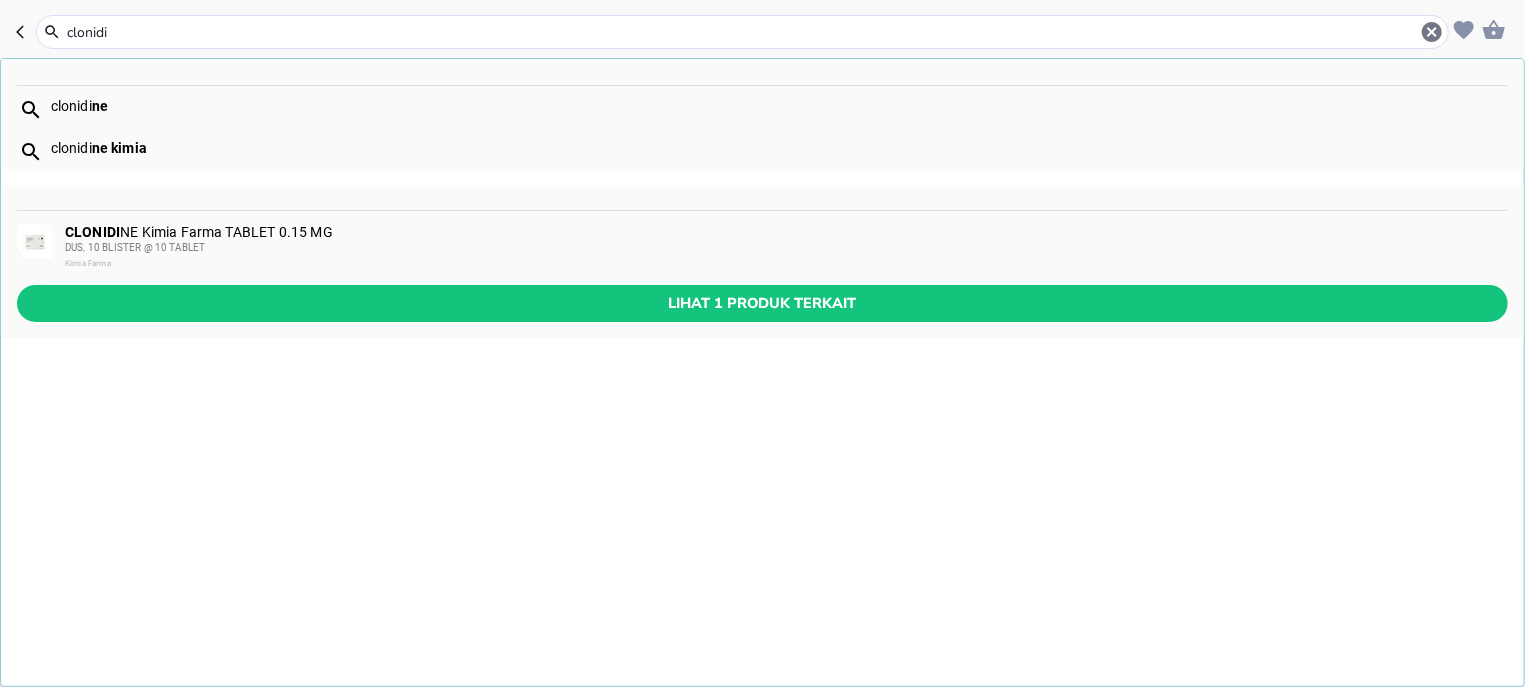 type on "clonidi" 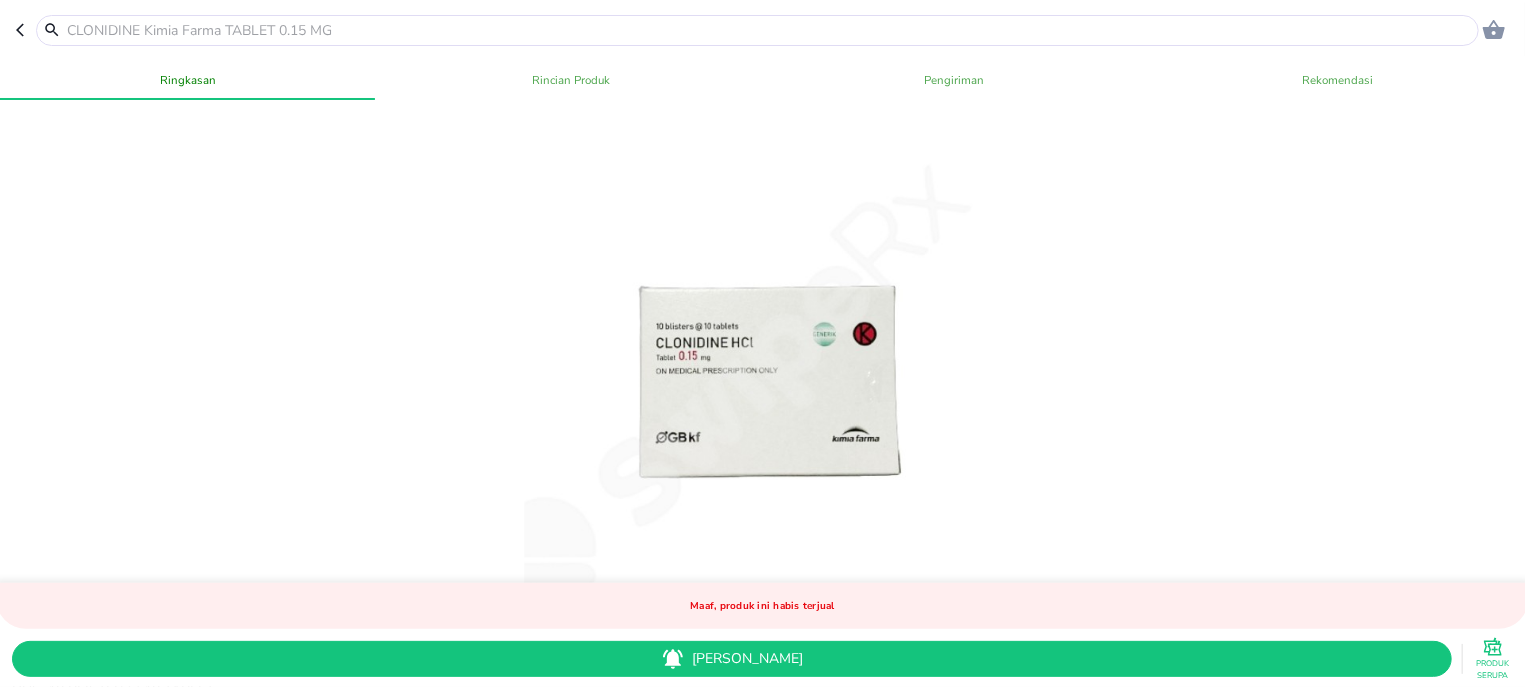 click at bounding box center [769, 30] 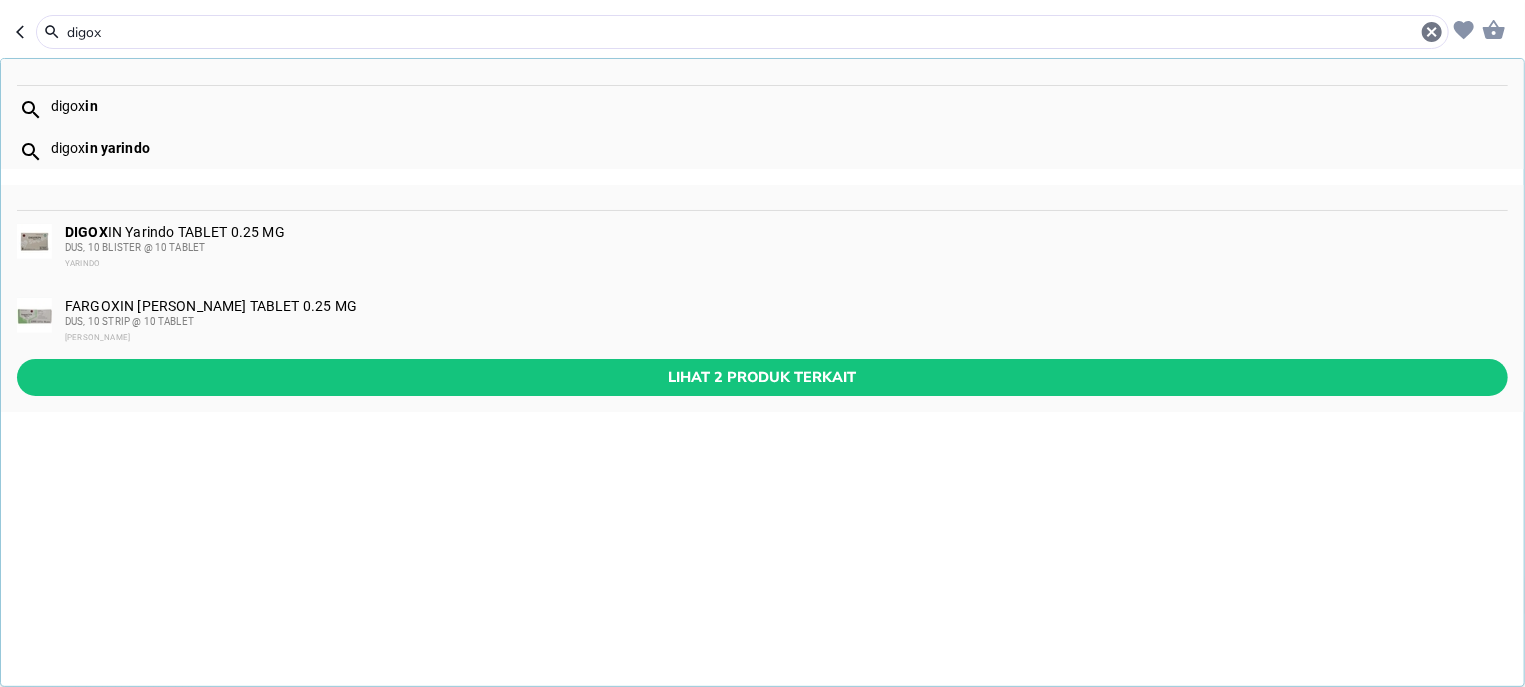 type on "digox" 